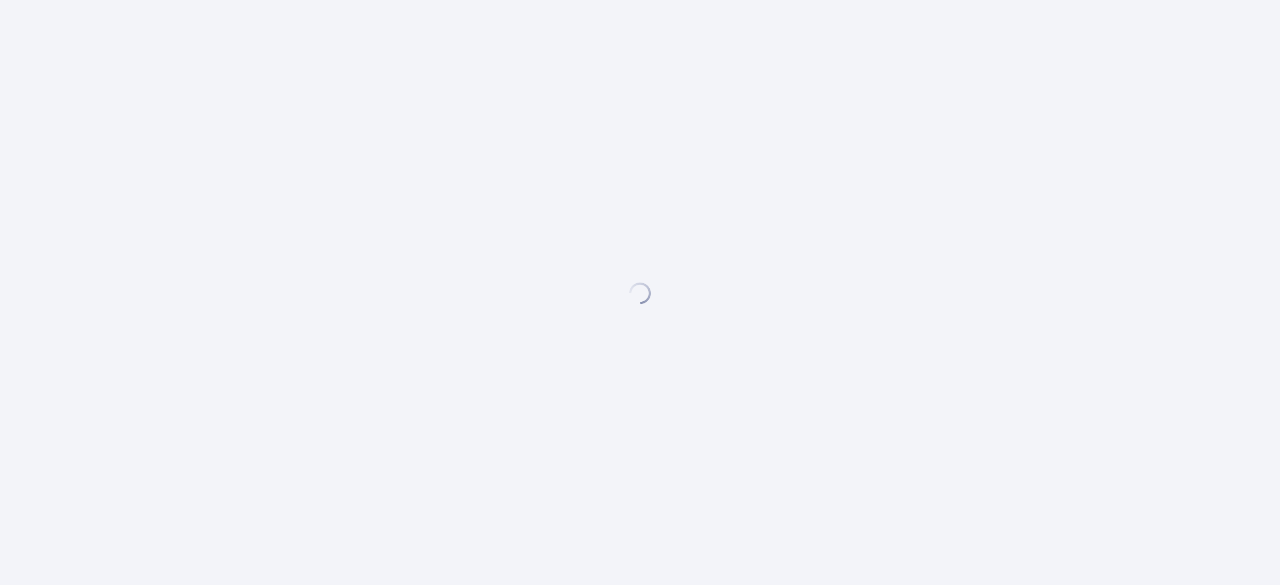 scroll, scrollTop: 0, scrollLeft: 0, axis: both 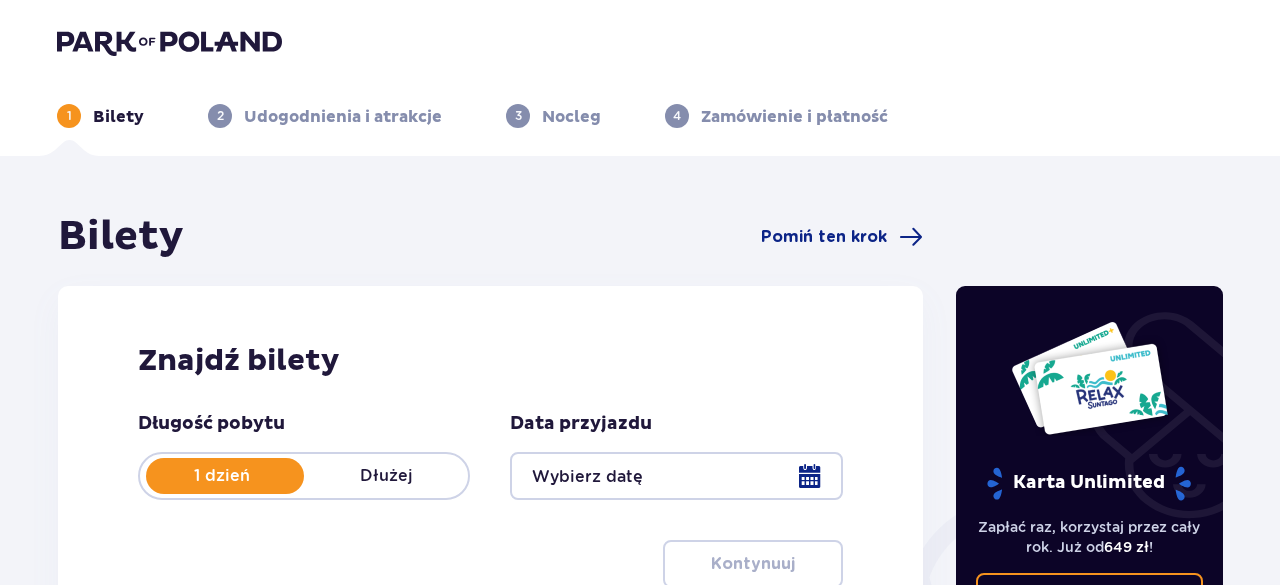 type on "11.07.25" 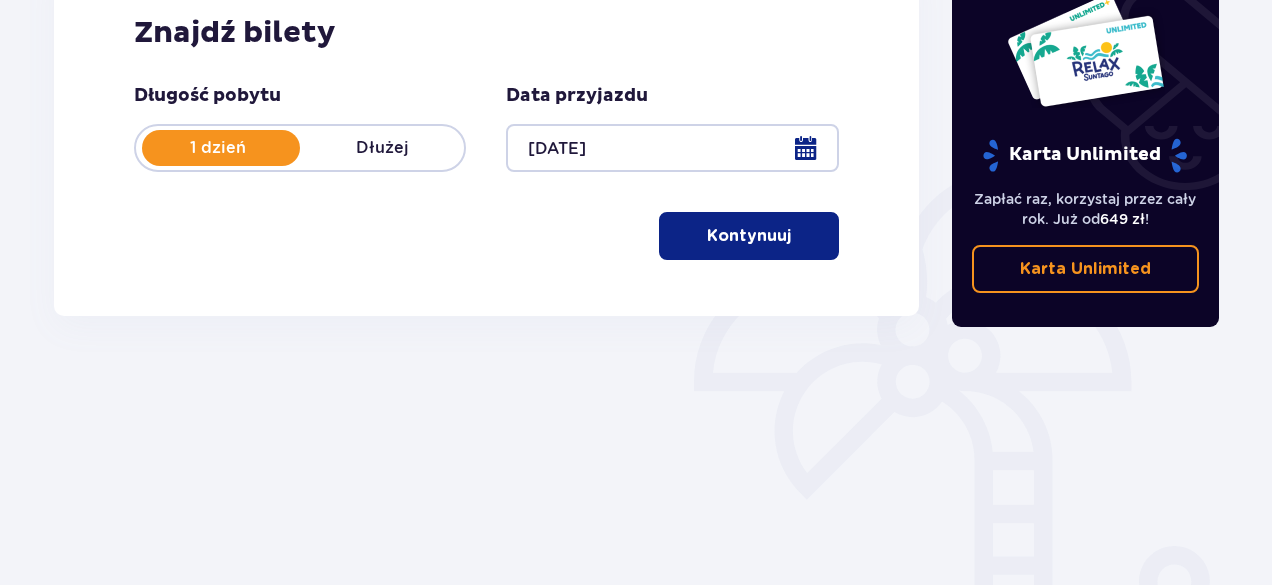scroll, scrollTop: 167, scrollLeft: 0, axis: vertical 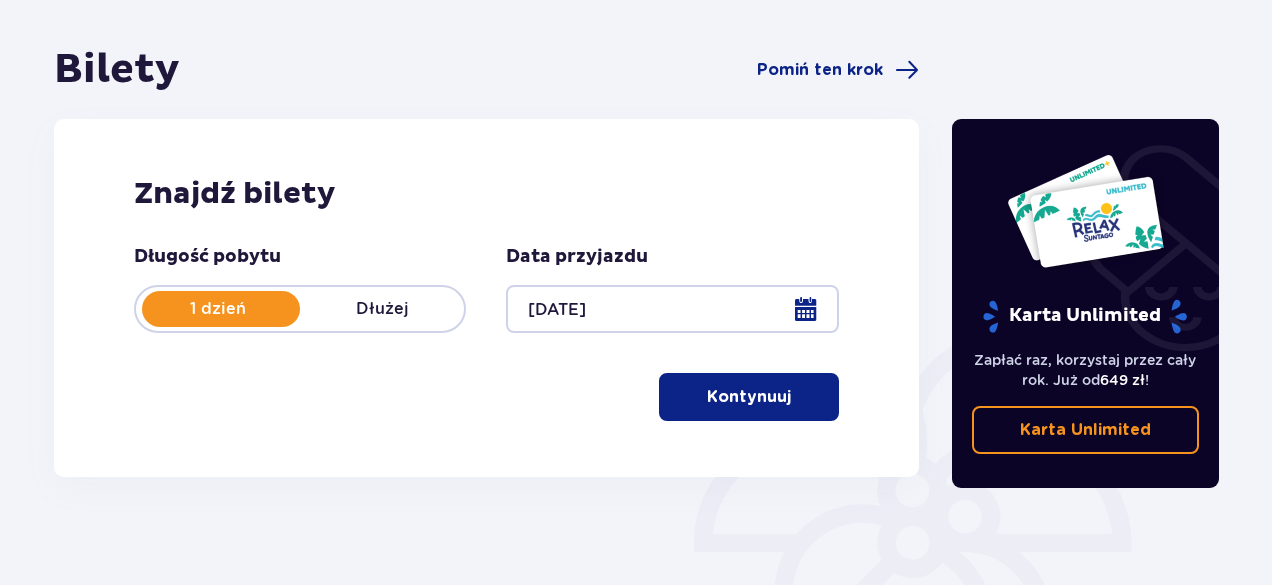 click on "Karta Unlimited" at bounding box center [1085, 430] 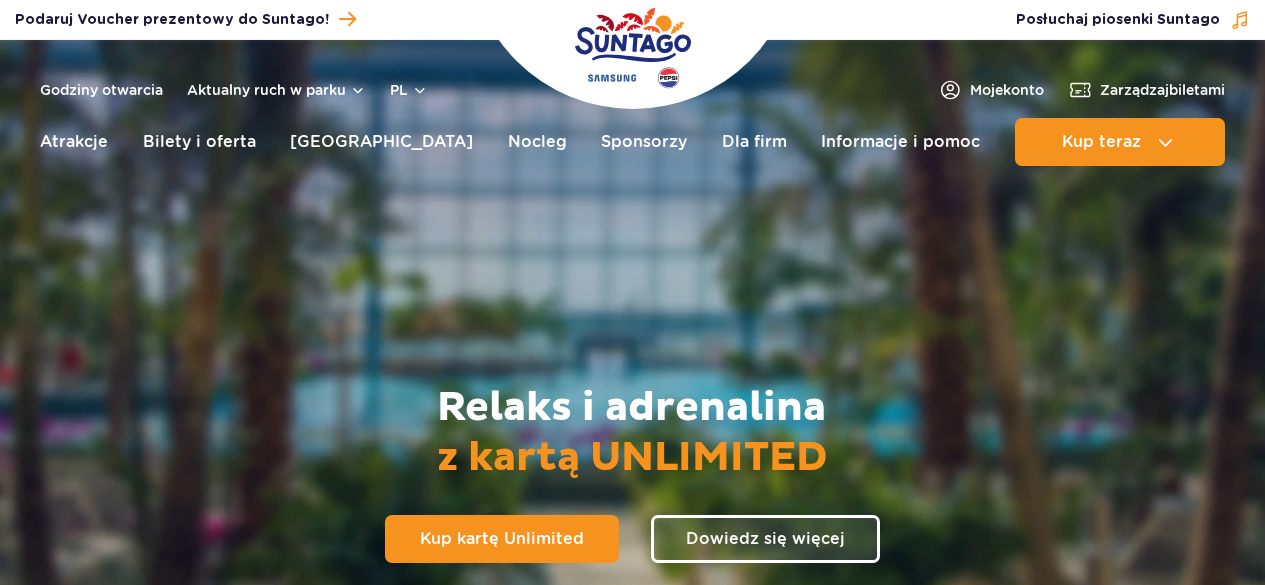 scroll, scrollTop: 0, scrollLeft: 0, axis: both 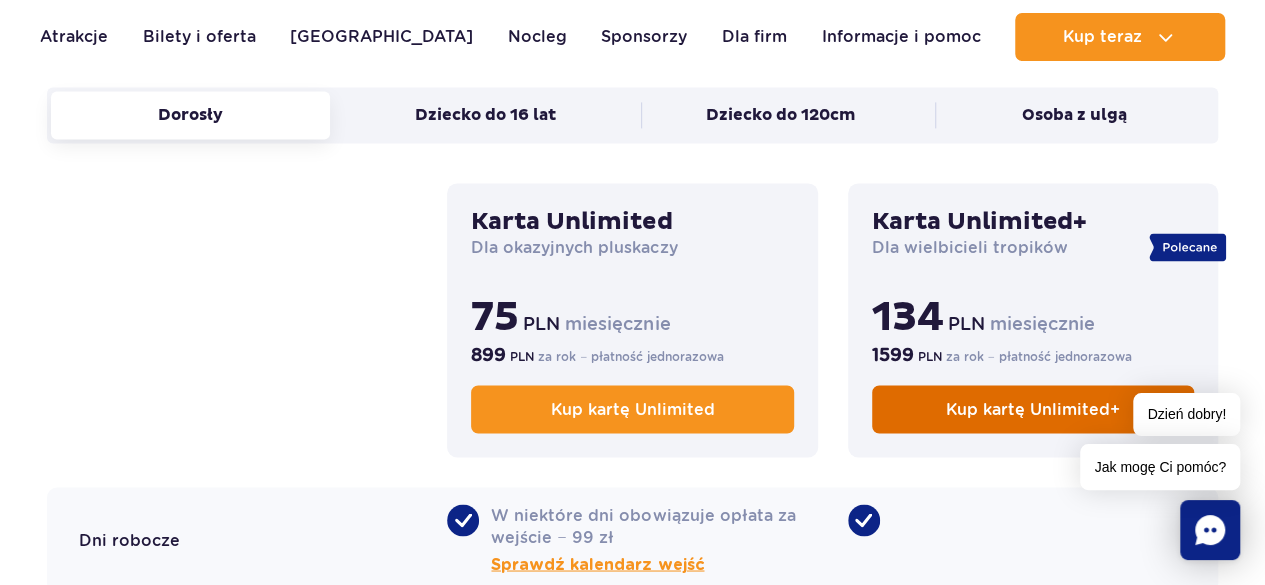 click on "Kup kartę Unlimited+" at bounding box center (1033, 409) 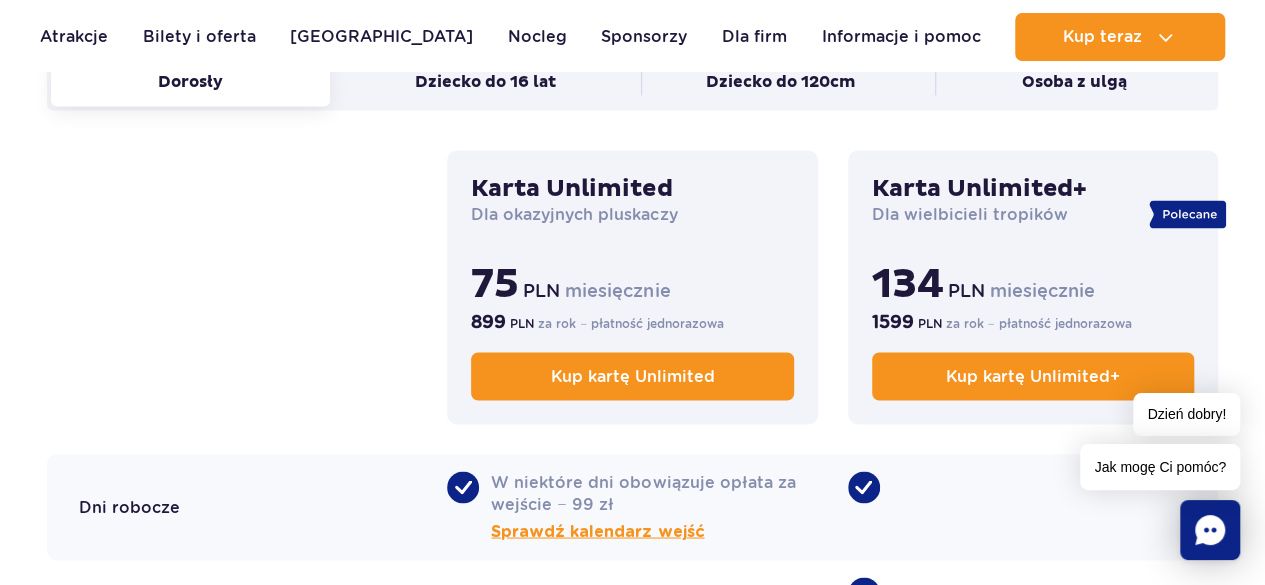 scroll, scrollTop: 1458, scrollLeft: 0, axis: vertical 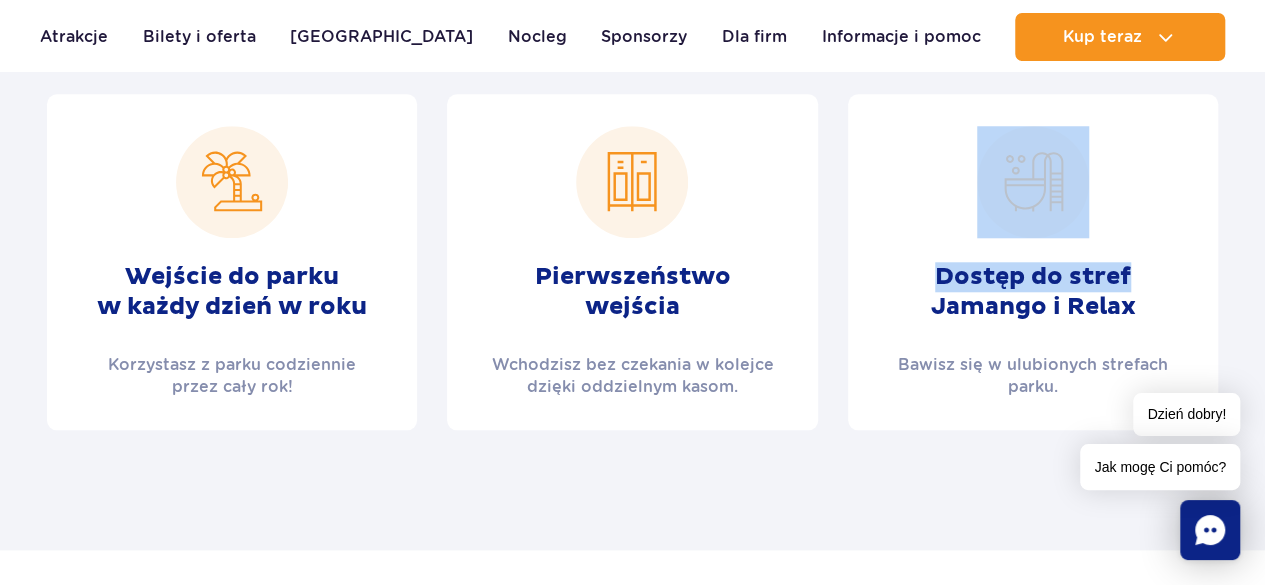 drag, startPoint x: 1262, startPoint y: 125, endPoint x: 1276, endPoint y: 151, distance: 29.529646 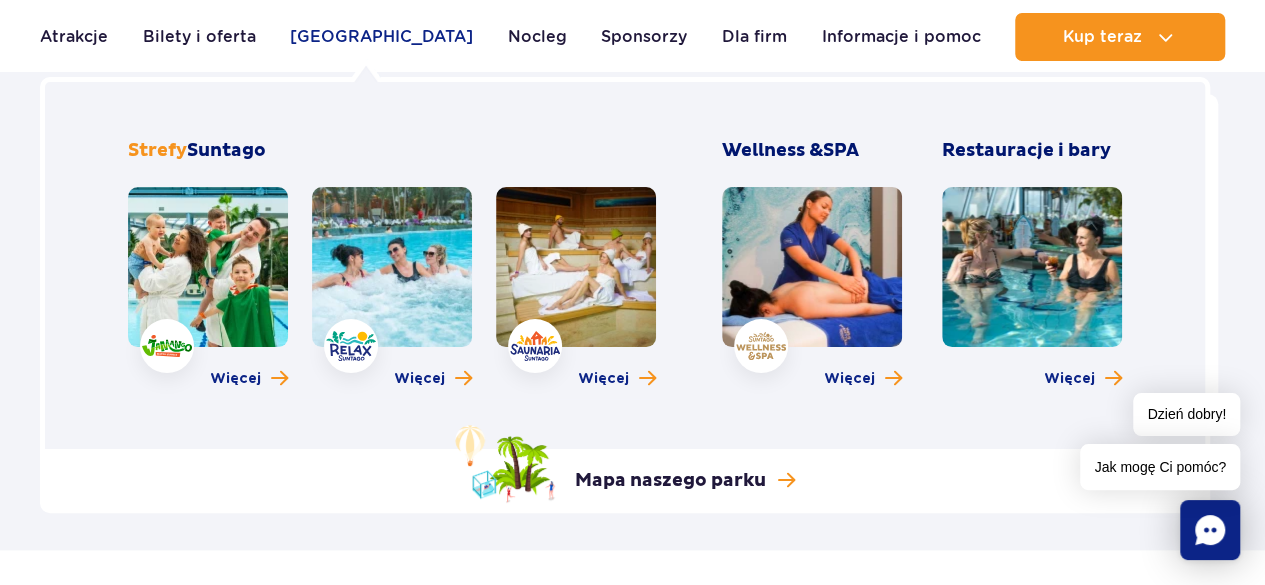 click on "[GEOGRAPHIC_DATA]" at bounding box center (381, 37) 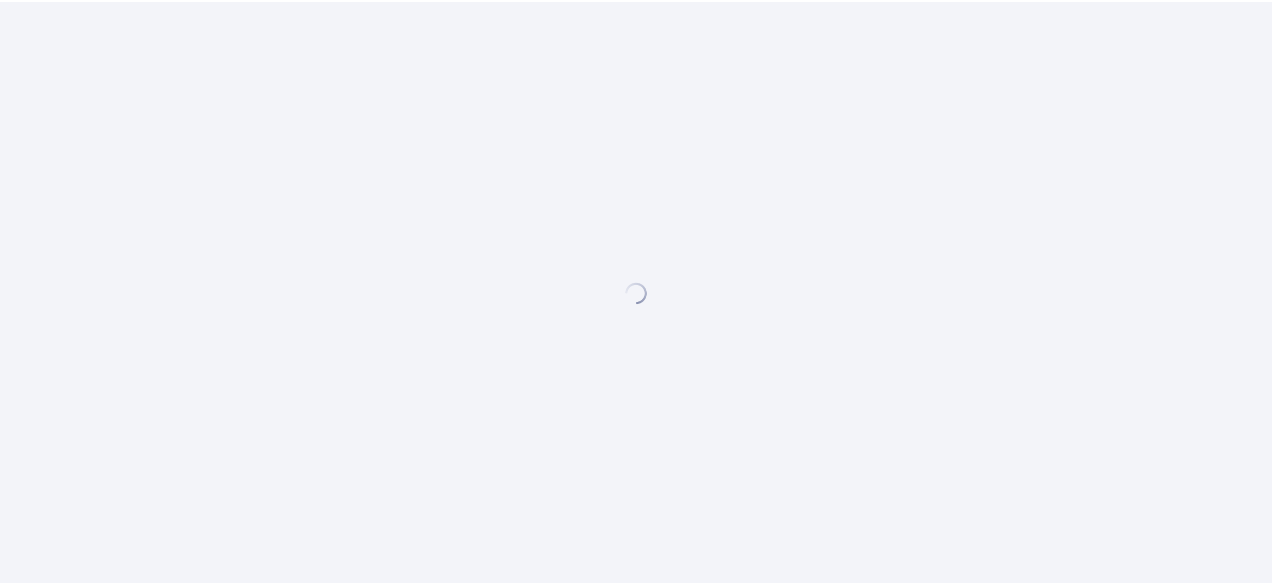 scroll, scrollTop: 0, scrollLeft: 0, axis: both 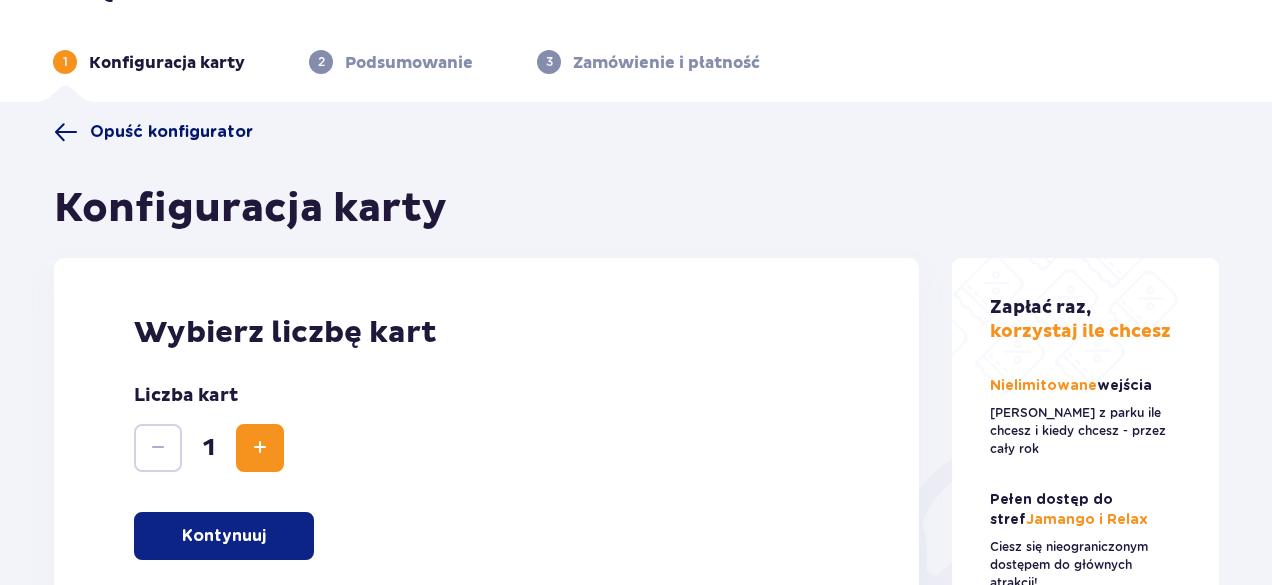 click on "Opuść konfigurator" at bounding box center (171, 132) 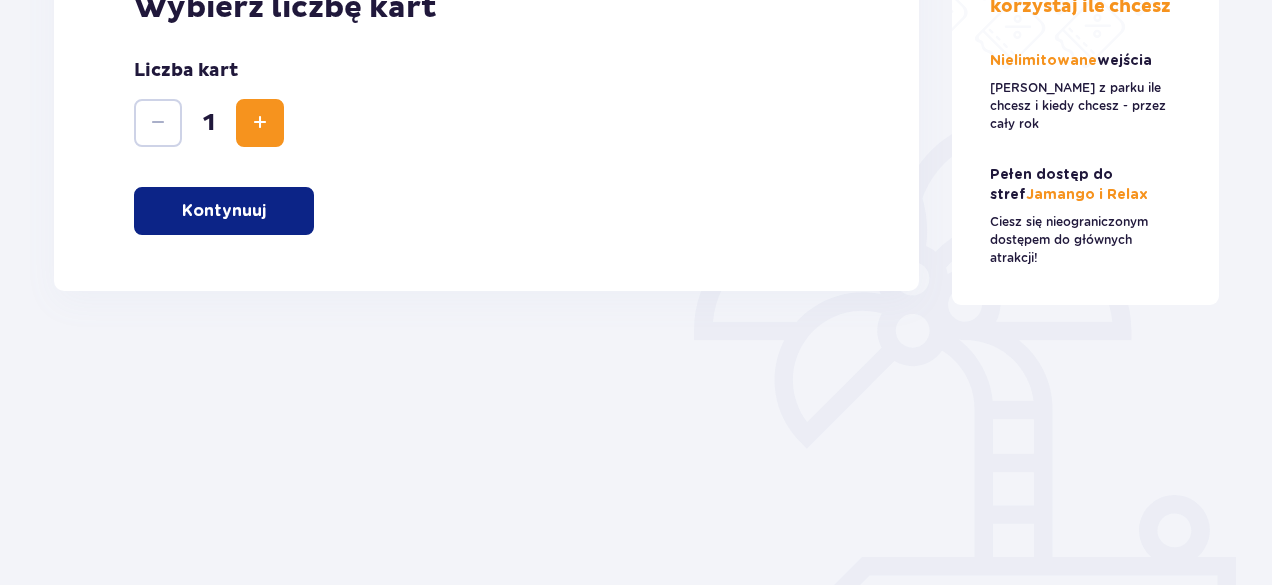 scroll, scrollTop: 404, scrollLeft: 0, axis: vertical 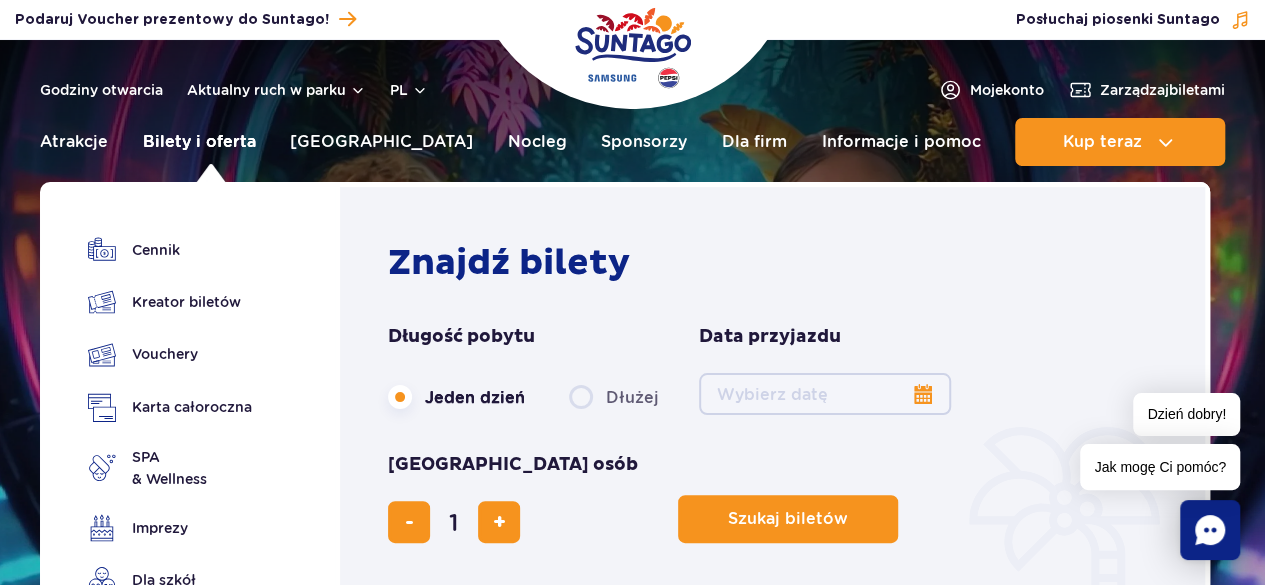 click on "Bilety i oferta" at bounding box center (199, 142) 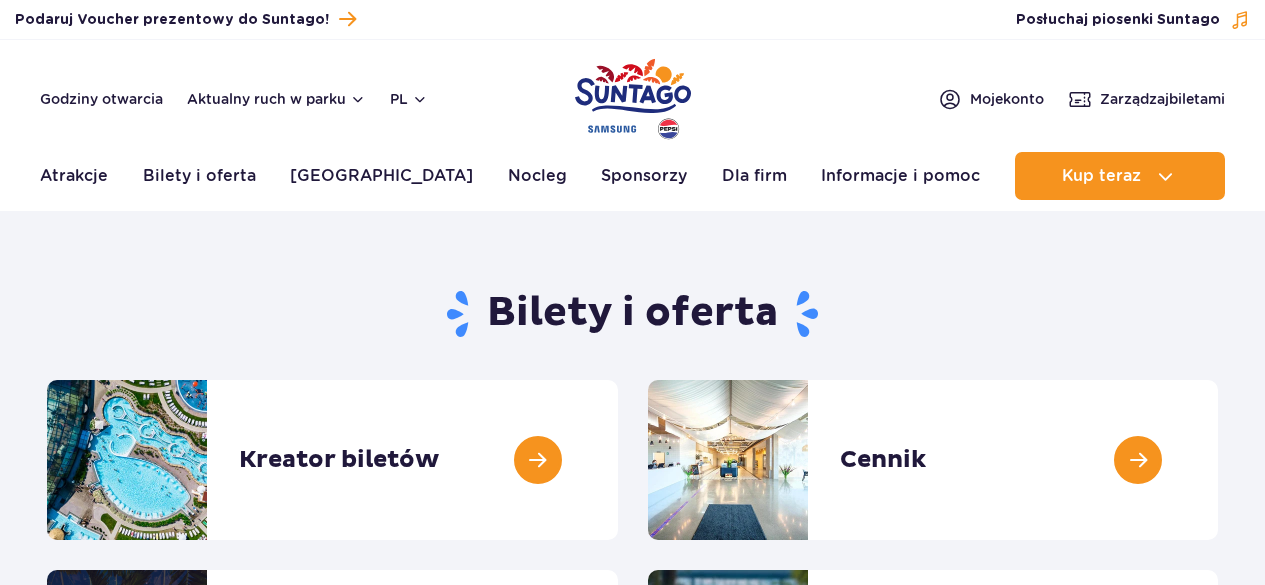 scroll, scrollTop: 0, scrollLeft: 0, axis: both 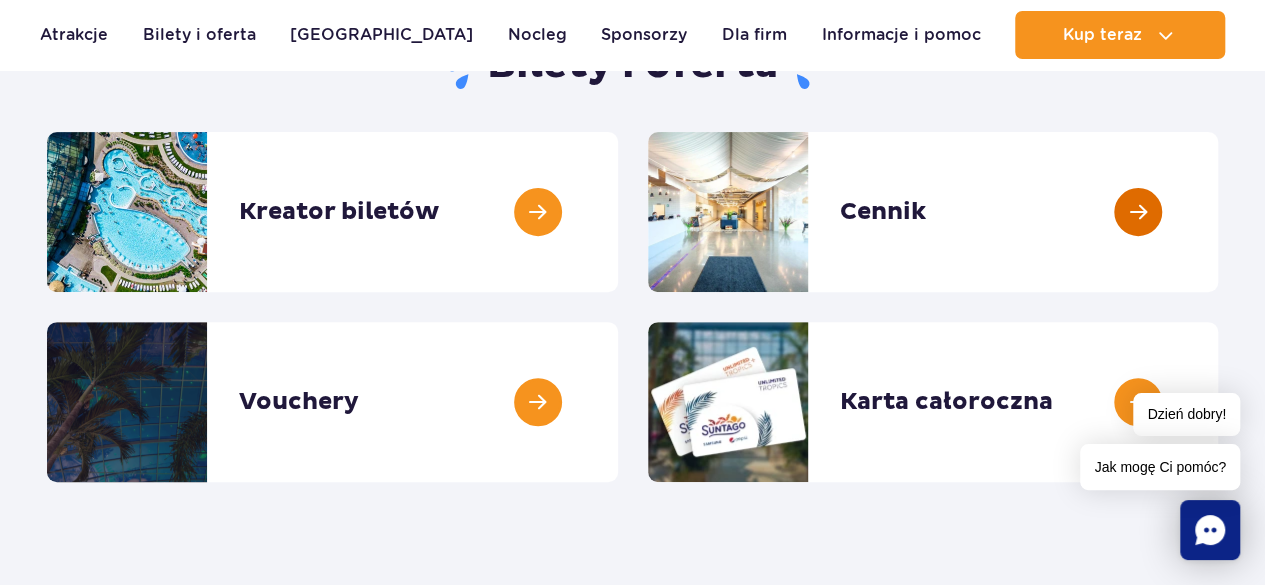 click at bounding box center (1218, 212) 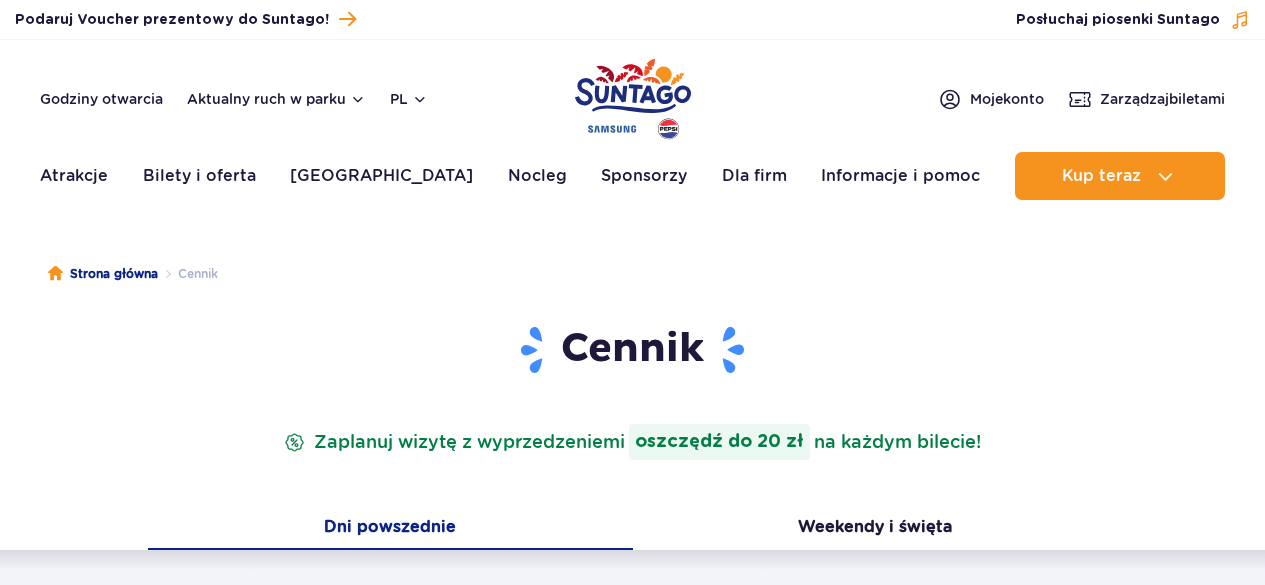 scroll, scrollTop: 0, scrollLeft: 0, axis: both 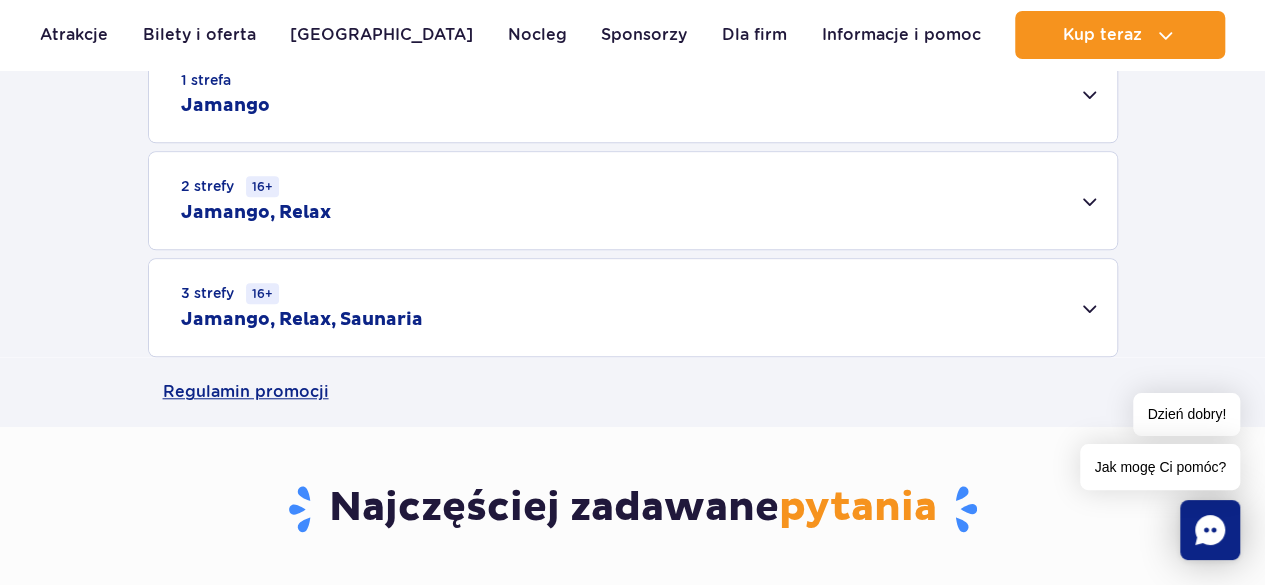 click on "3 strefy  16+
Jamango, Relax, Saunaria" at bounding box center [633, 307] 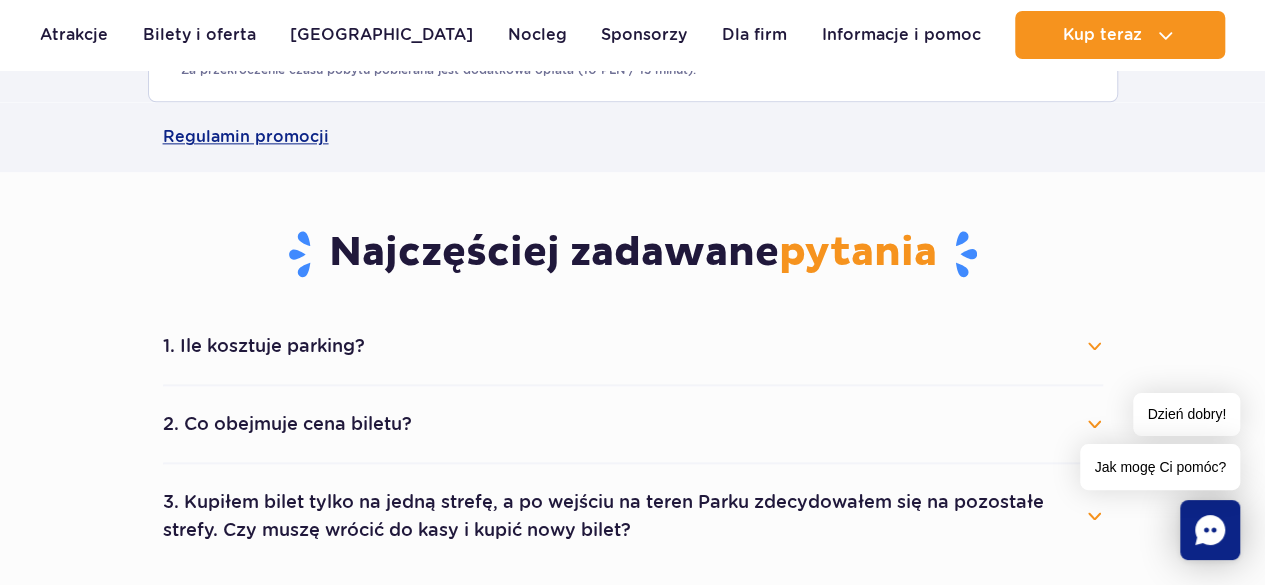 scroll, scrollTop: 1288, scrollLeft: 0, axis: vertical 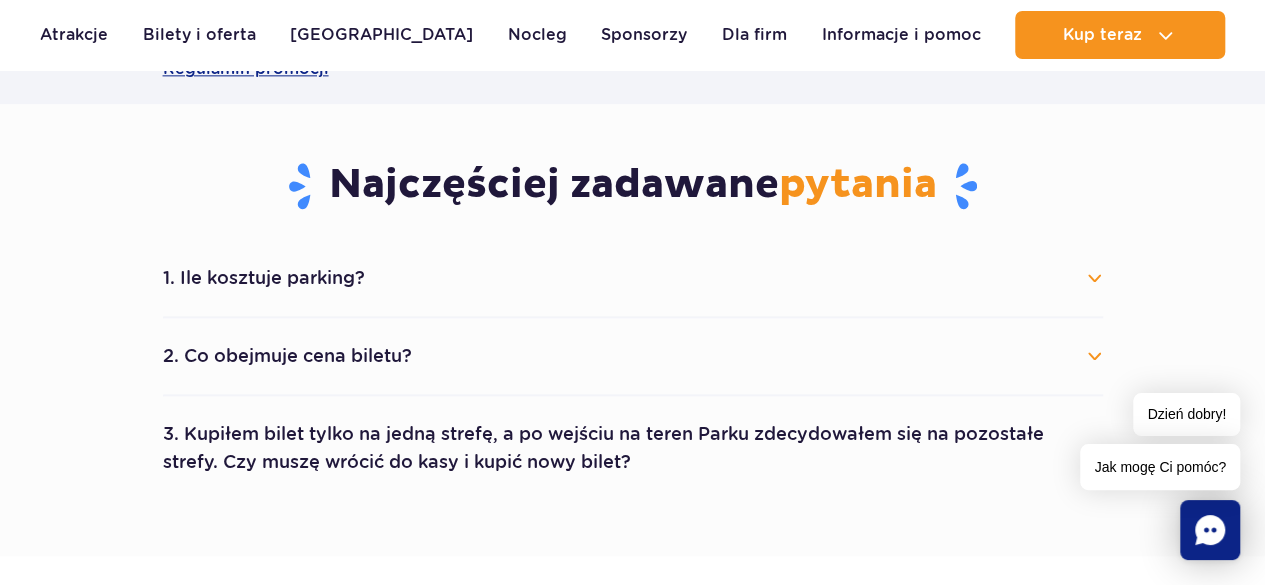 click on "1. Ile kosztuje parking?" at bounding box center [633, 278] 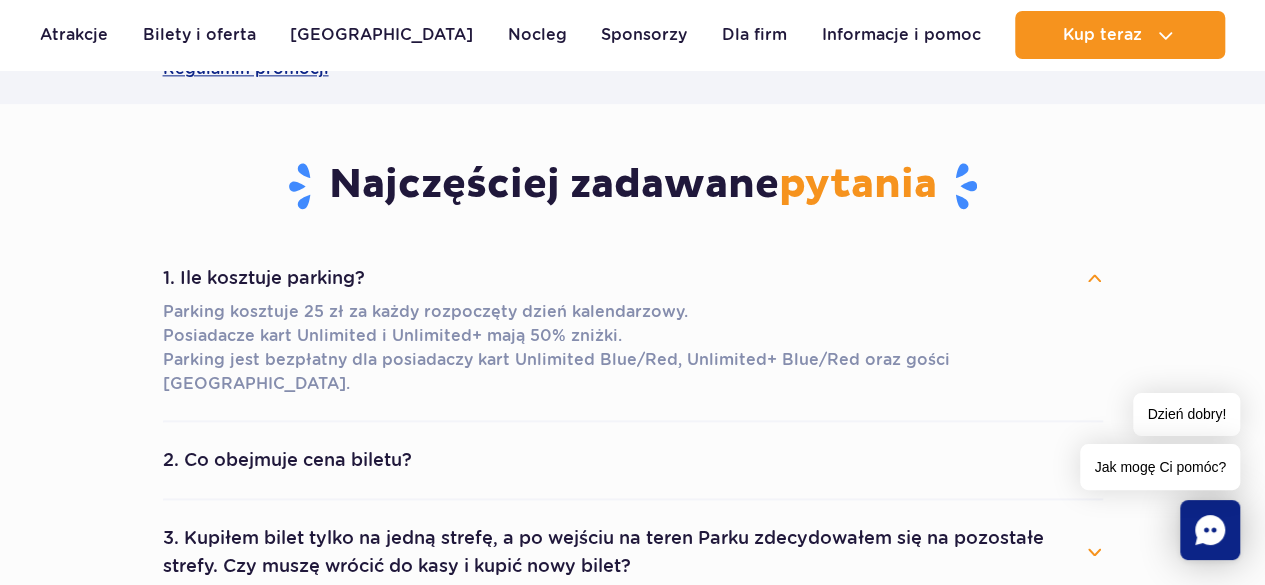 drag, startPoint x: 1097, startPoint y: 282, endPoint x: 725, endPoint y: 270, distance: 372.1935 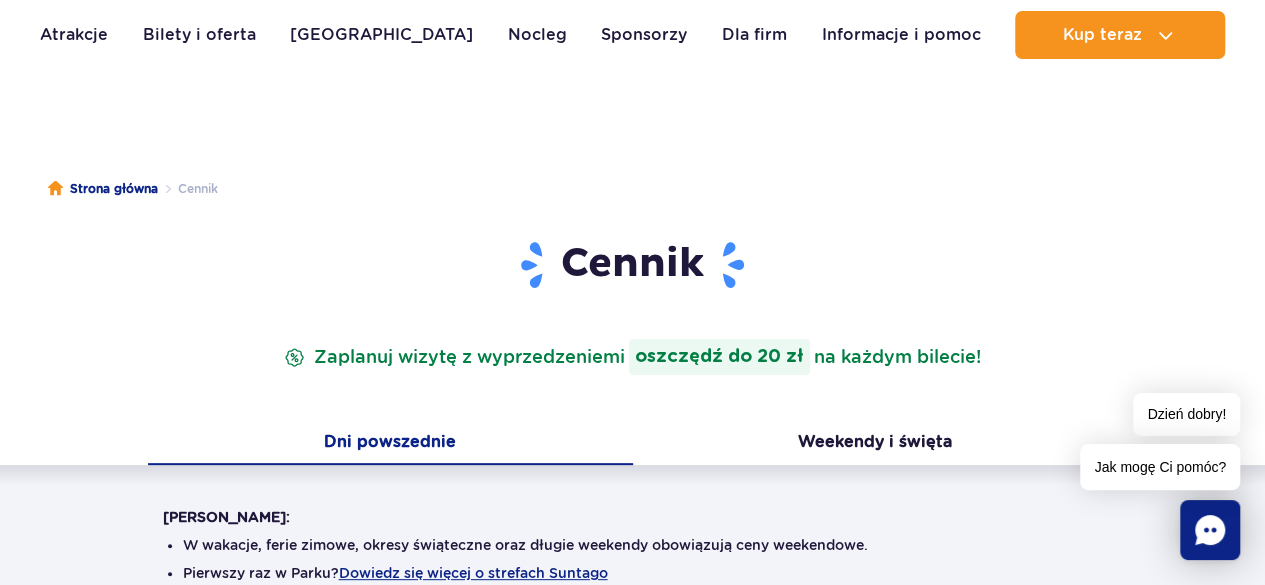 scroll, scrollTop: 0, scrollLeft: 0, axis: both 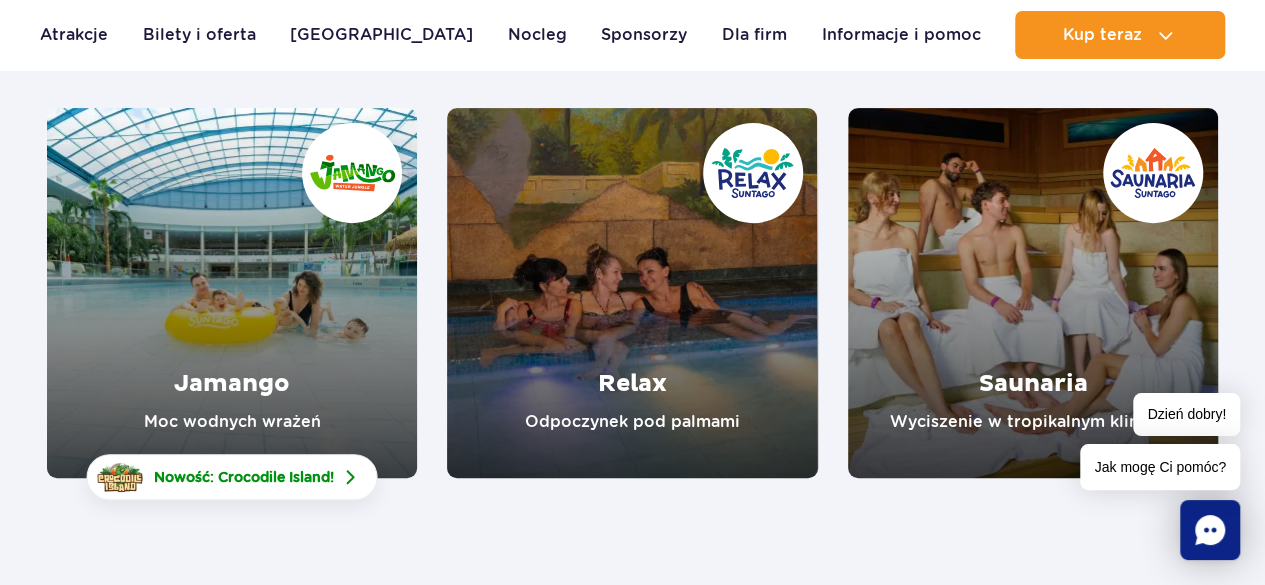 click at bounding box center [1033, 293] 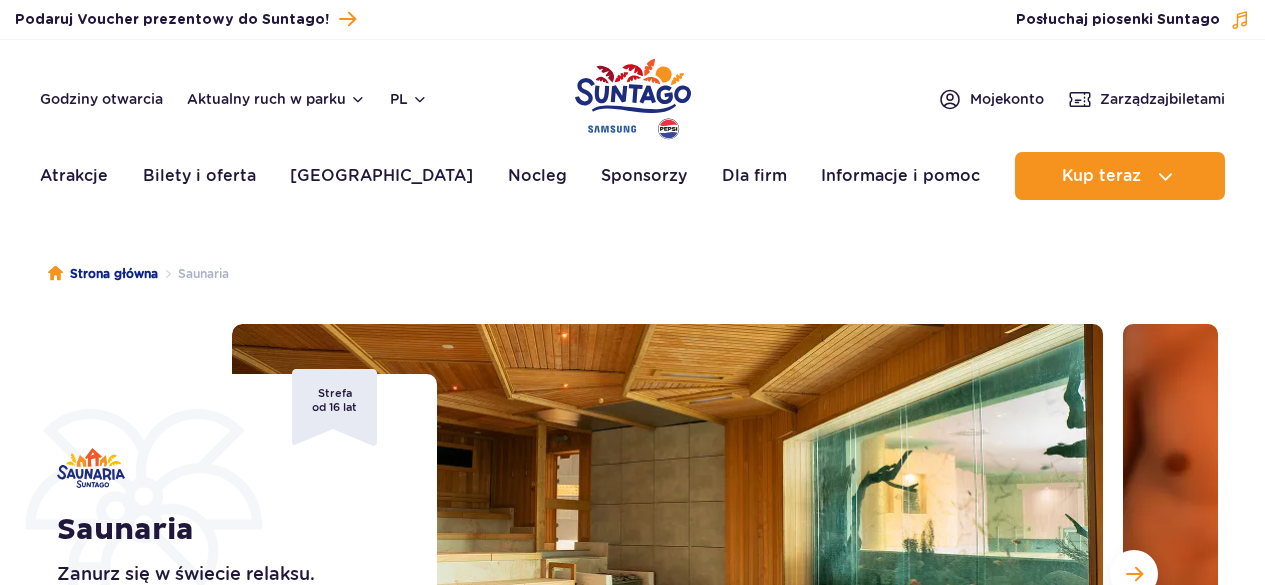 scroll, scrollTop: 0, scrollLeft: 0, axis: both 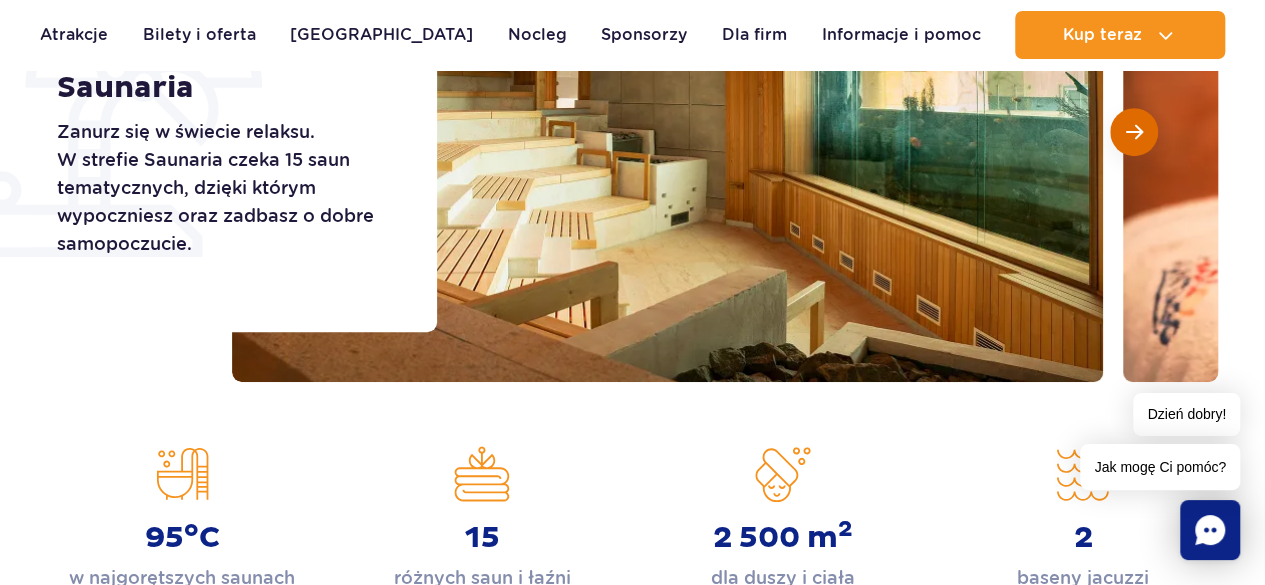 click at bounding box center (1134, 132) 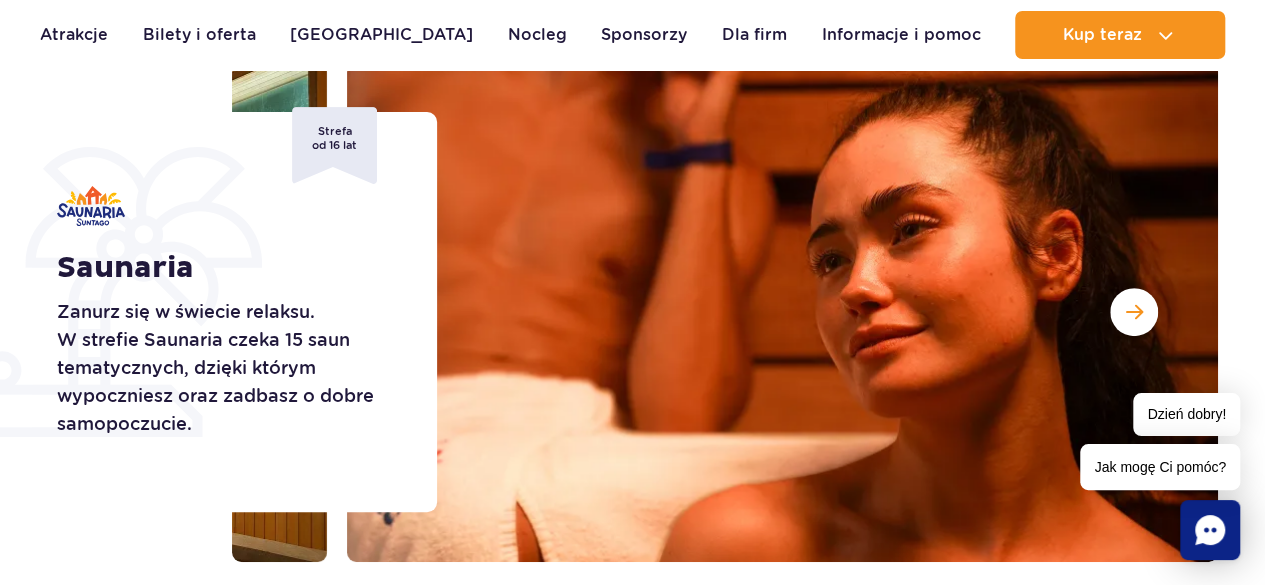 scroll, scrollTop: 306, scrollLeft: 0, axis: vertical 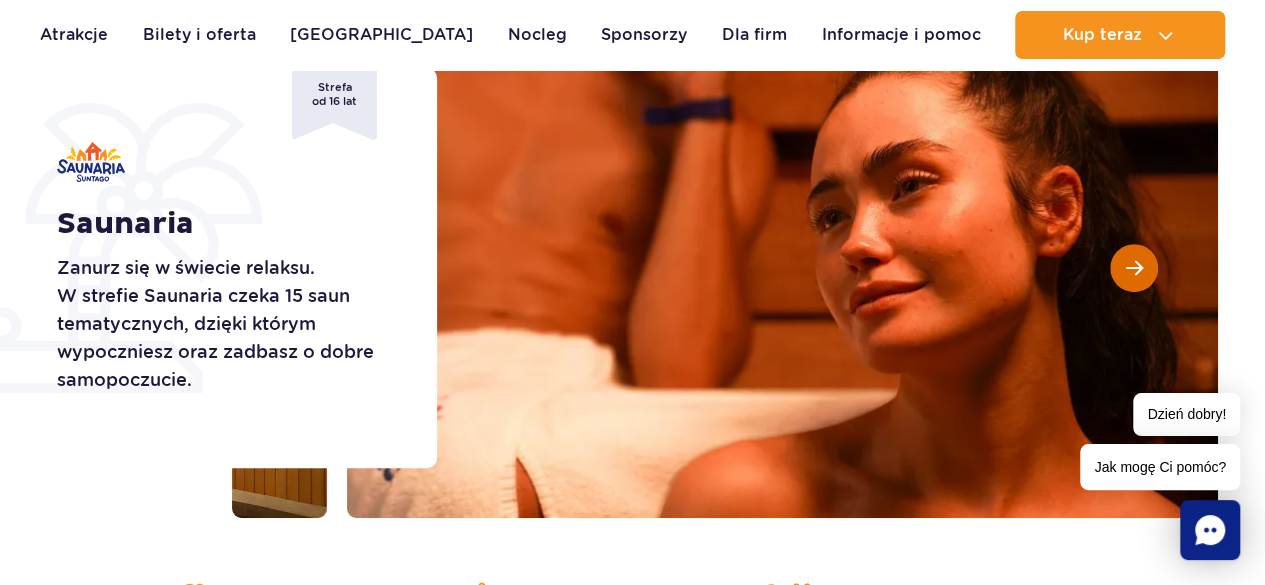 click at bounding box center (1134, 268) 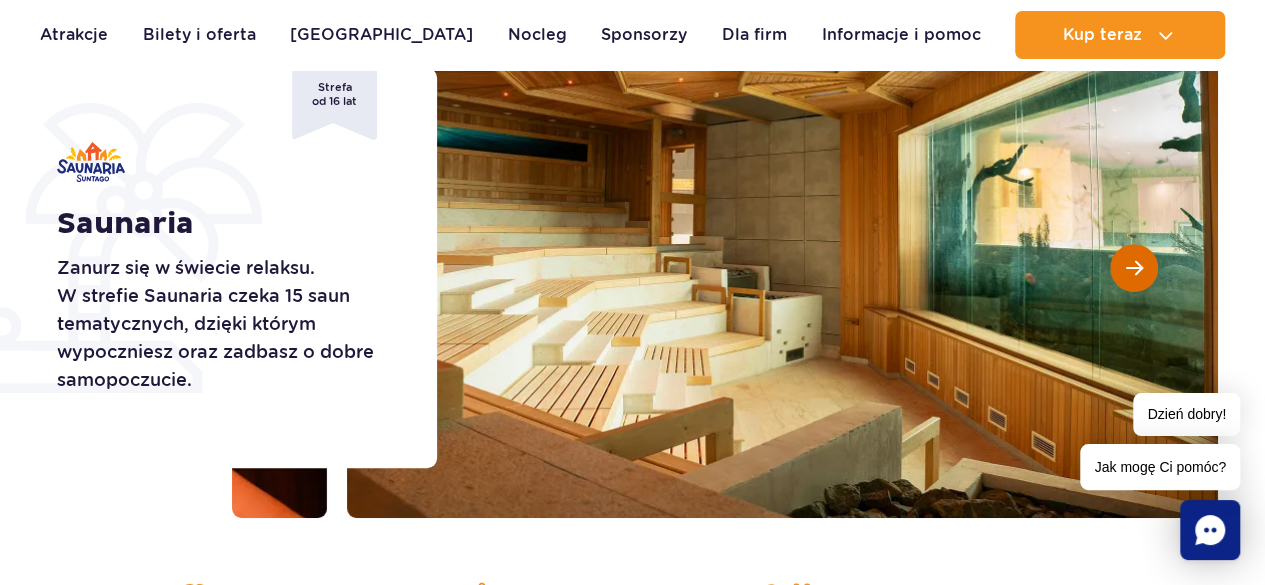 click at bounding box center [1134, 268] 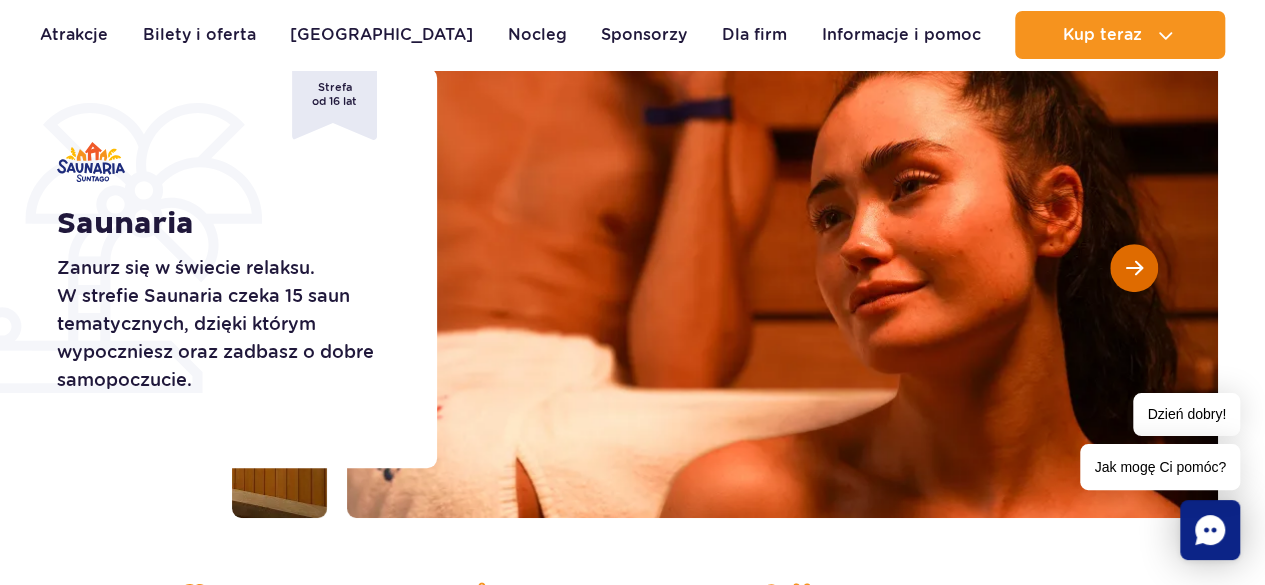 click at bounding box center (1134, 268) 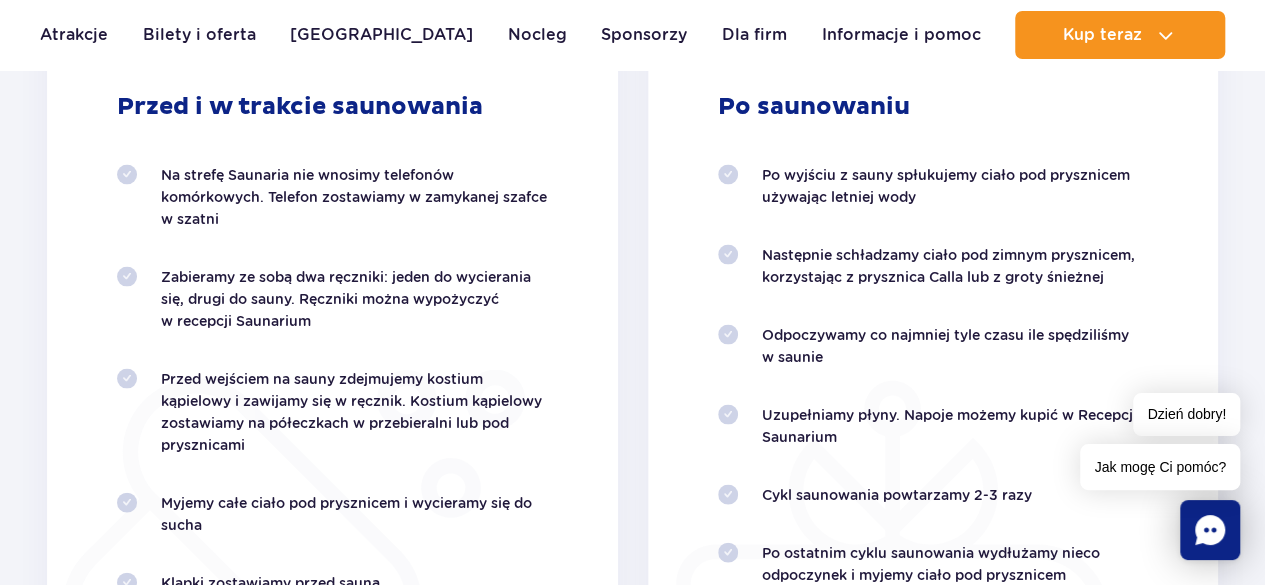 scroll, scrollTop: 1872, scrollLeft: 0, axis: vertical 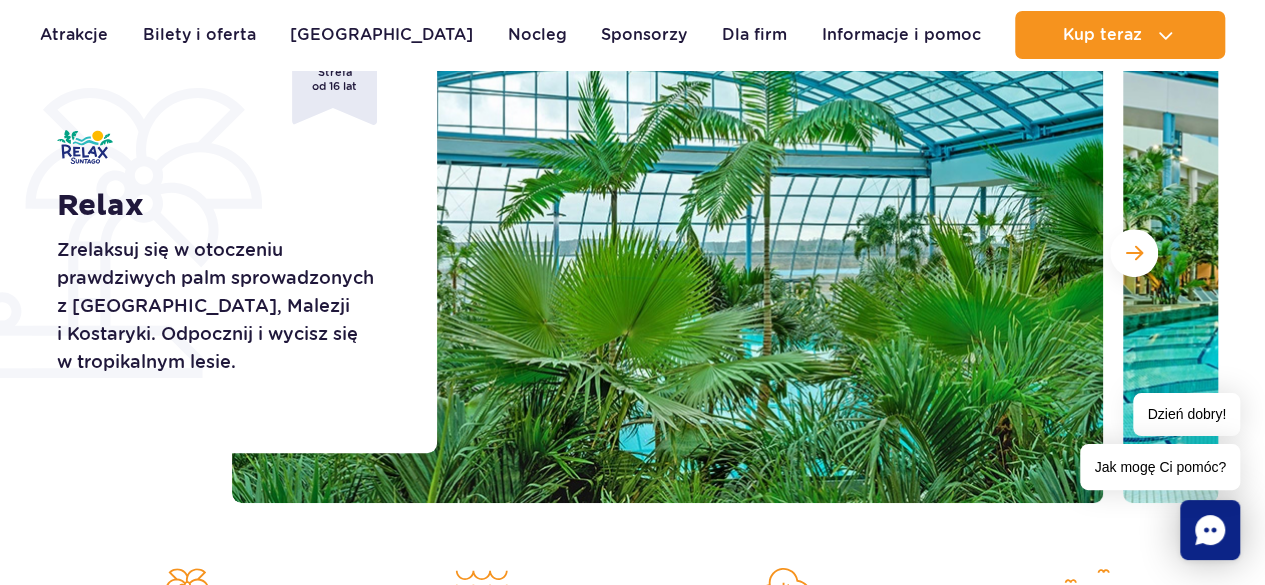 click on "Przejdź do menu
Przejdź do treści
Przejdź do stopki
Mapa serwisu
Dzień dobry! Jak mogę Ci pomóc?
Podaruj voucher
Podaruj Voucher prezentowy do Suntago!" at bounding box center [632, 2642] 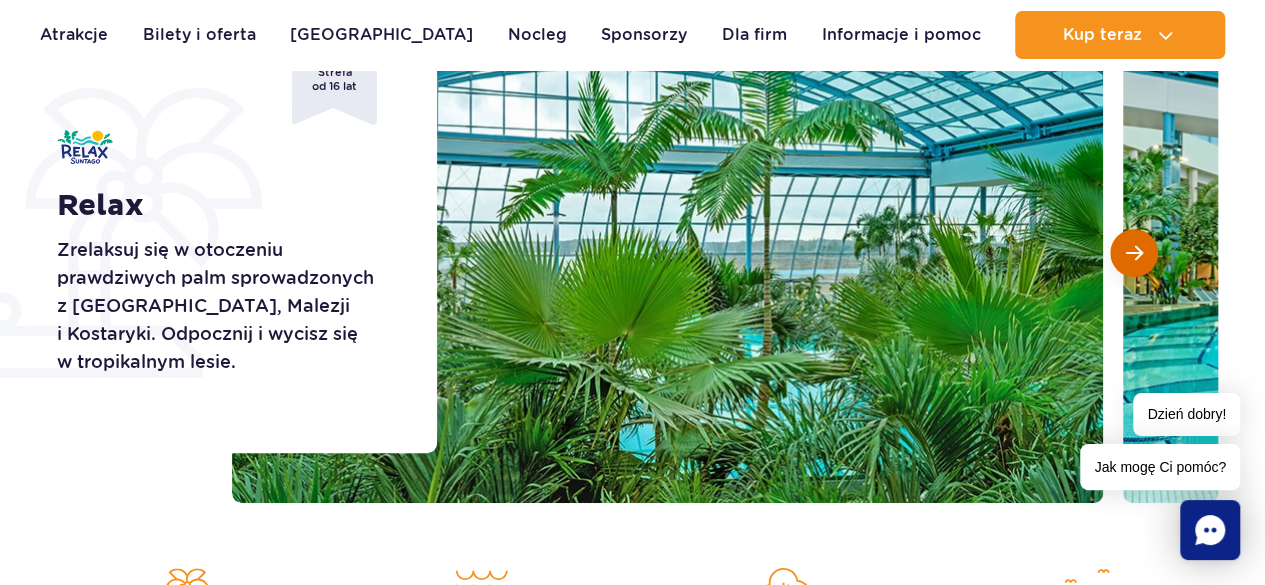 click at bounding box center (1134, 253) 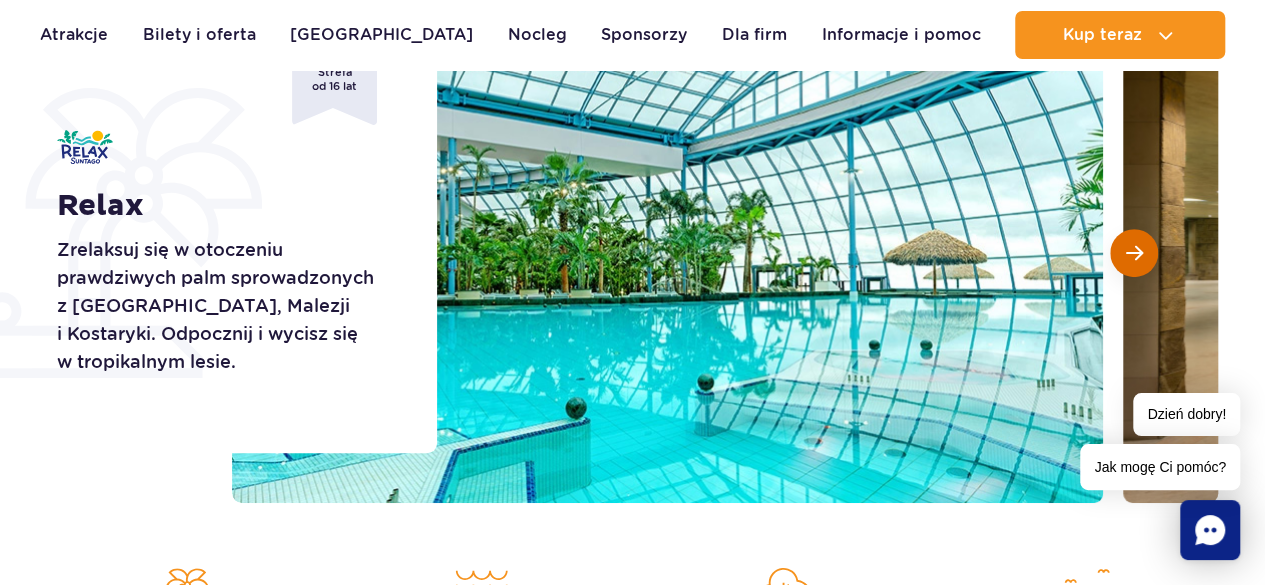 click at bounding box center (1134, 253) 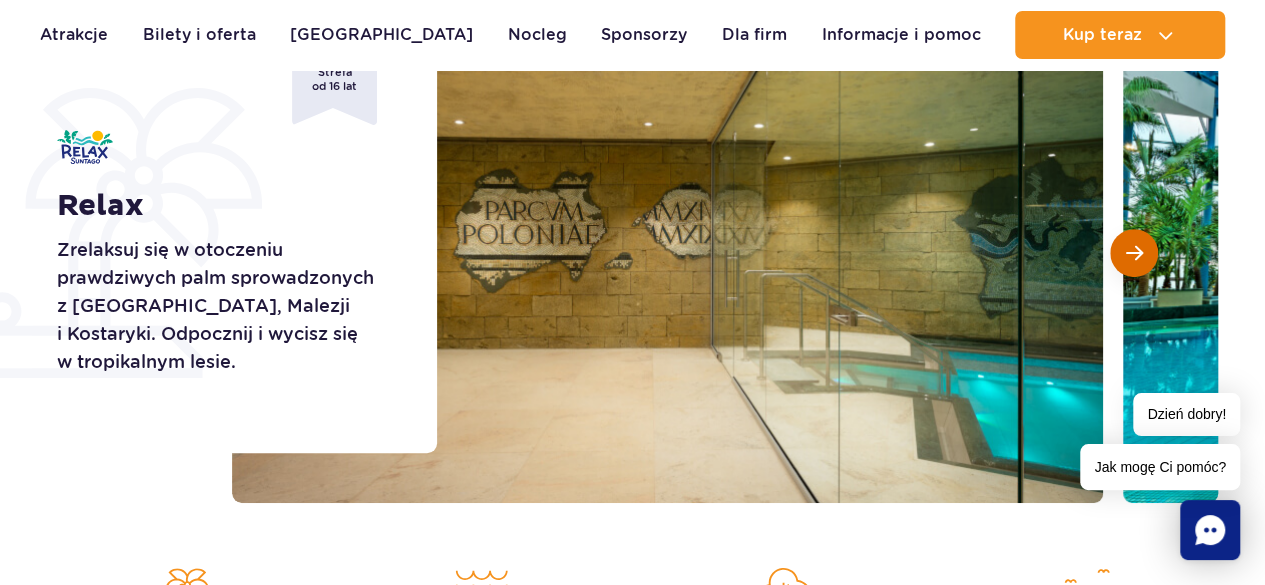 click at bounding box center (1134, 253) 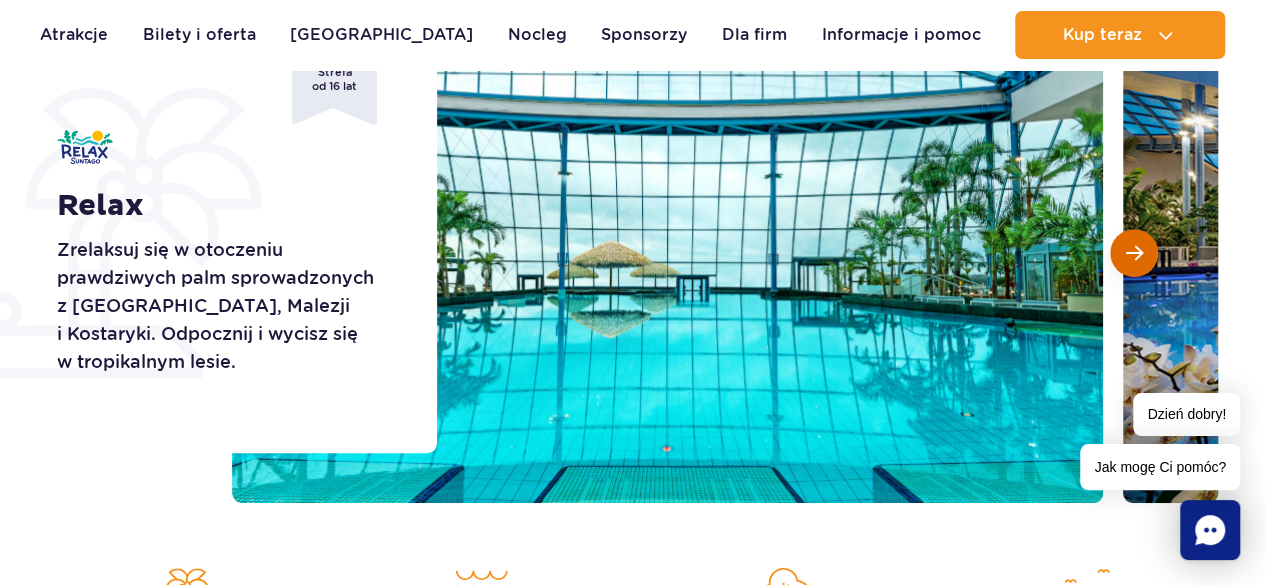 click at bounding box center (1134, 253) 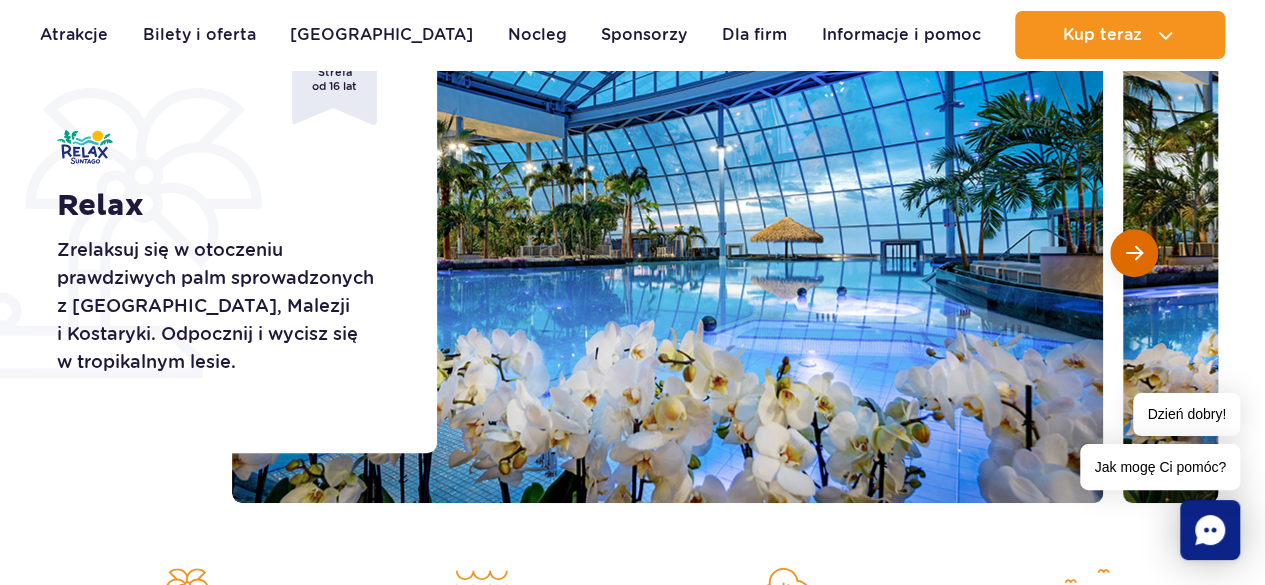 click at bounding box center [1134, 253] 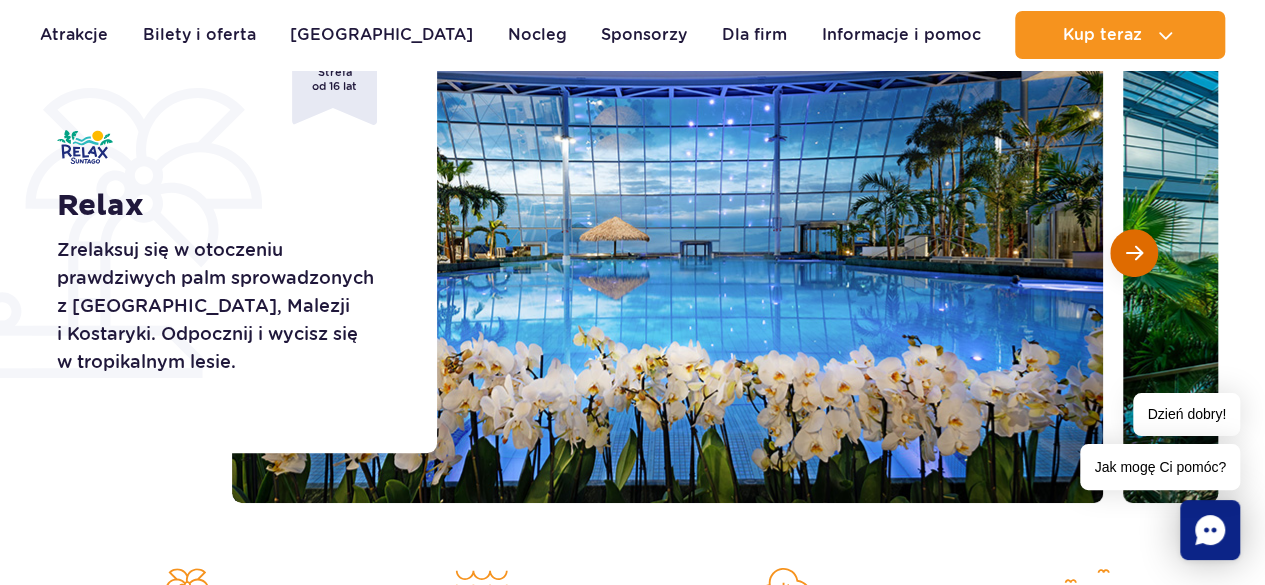 click at bounding box center (1134, 253) 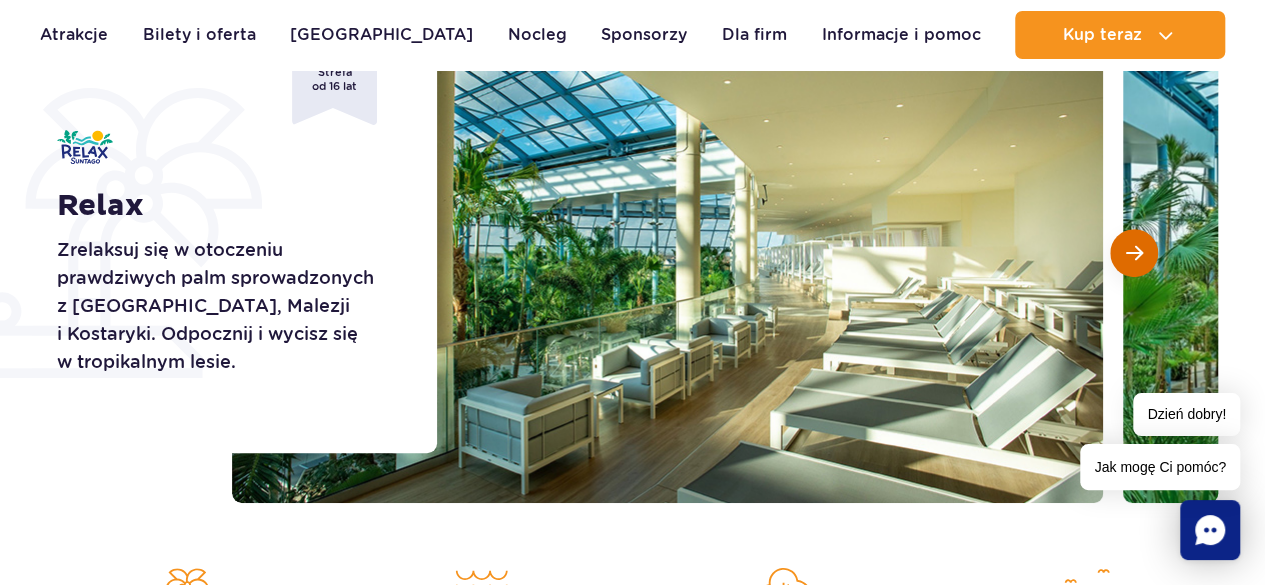 click at bounding box center [1134, 253] 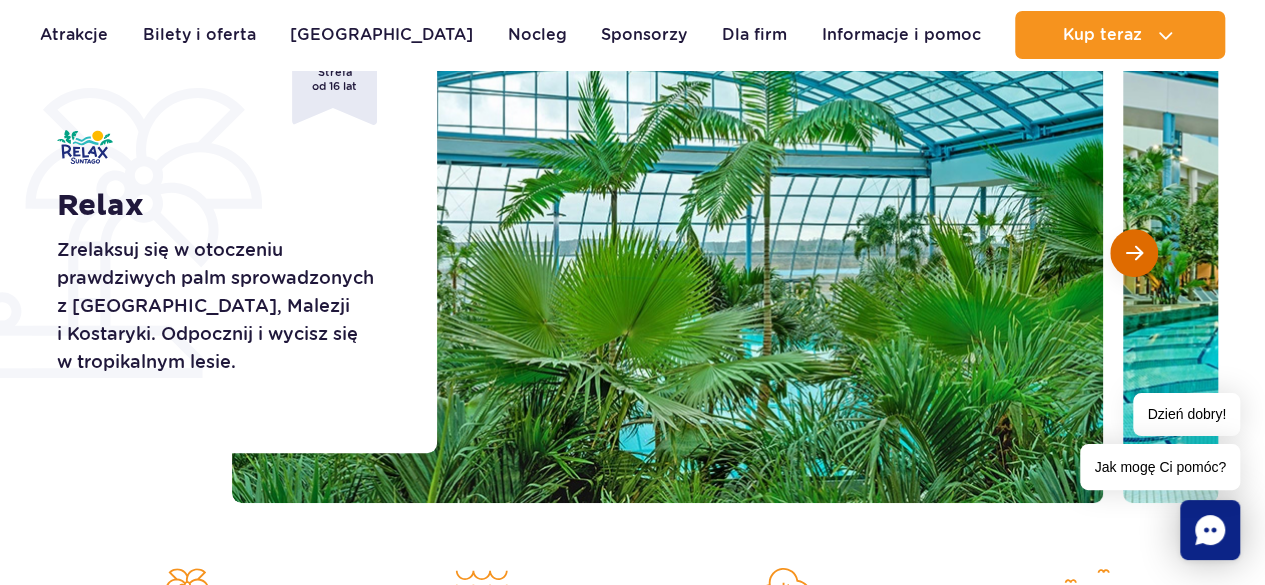 click at bounding box center (1134, 253) 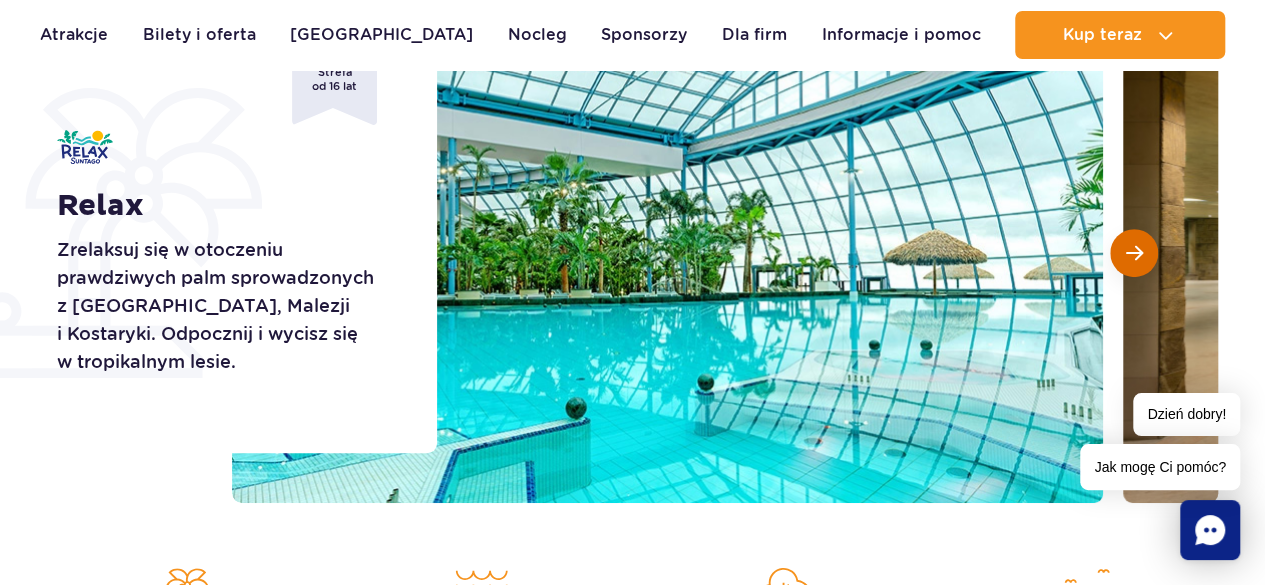 click at bounding box center (1134, 253) 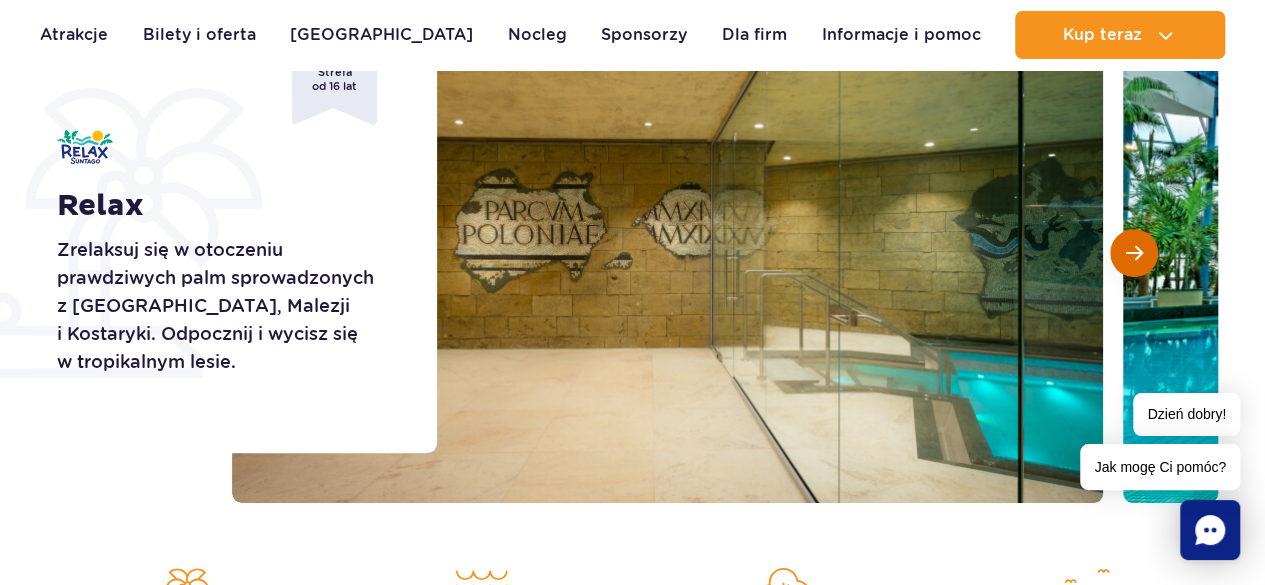 click at bounding box center (1134, 253) 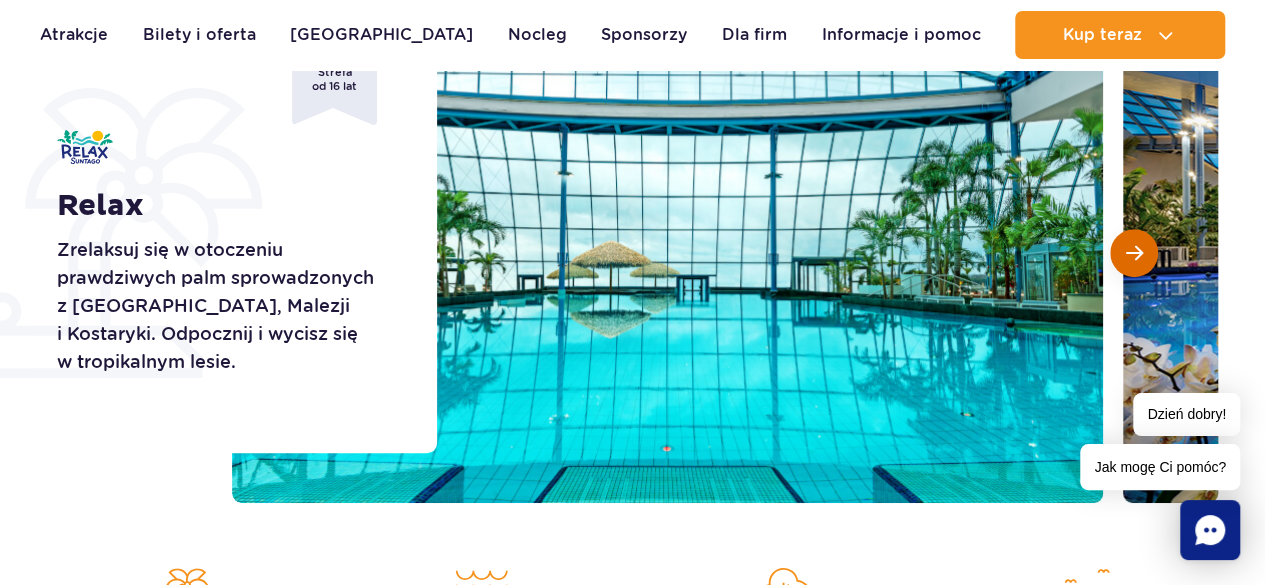 click at bounding box center [1134, 253] 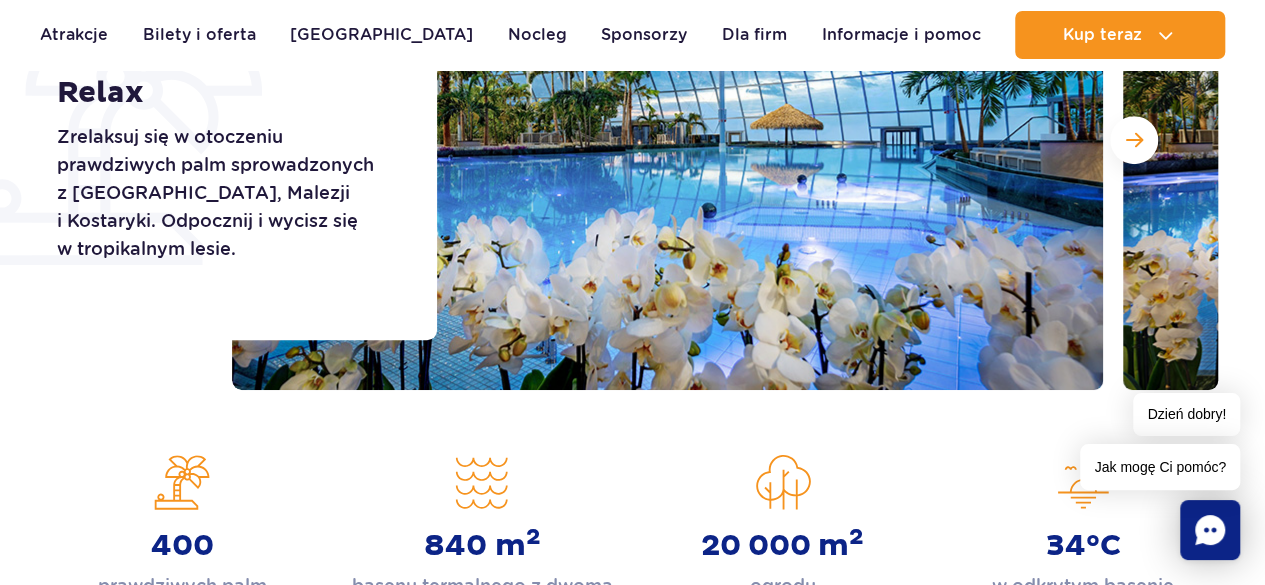 scroll, scrollTop: 0, scrollLeft: 0, axis: both 